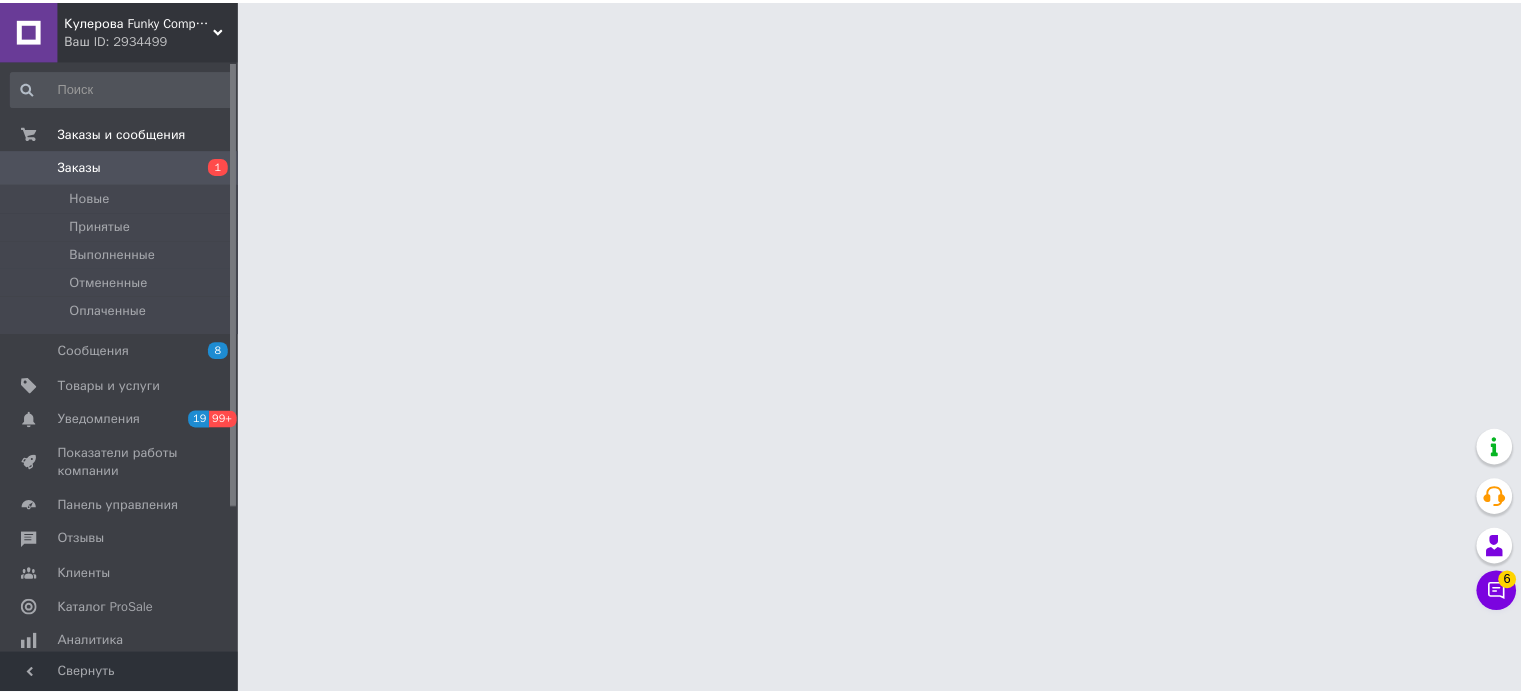 scroll, scrollTop: 0, scrollLeft: 0, axis: both 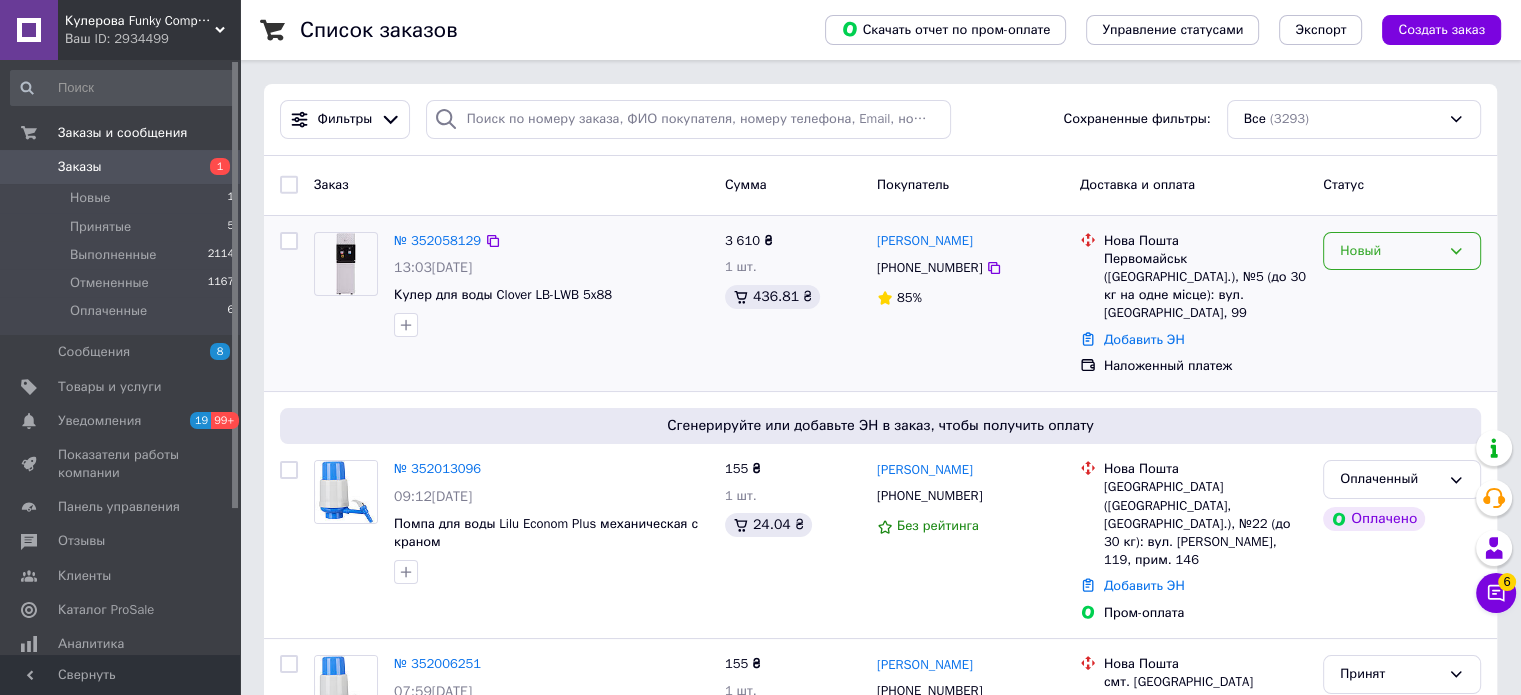 click on "Новый" at bounding box center (1390, 251) 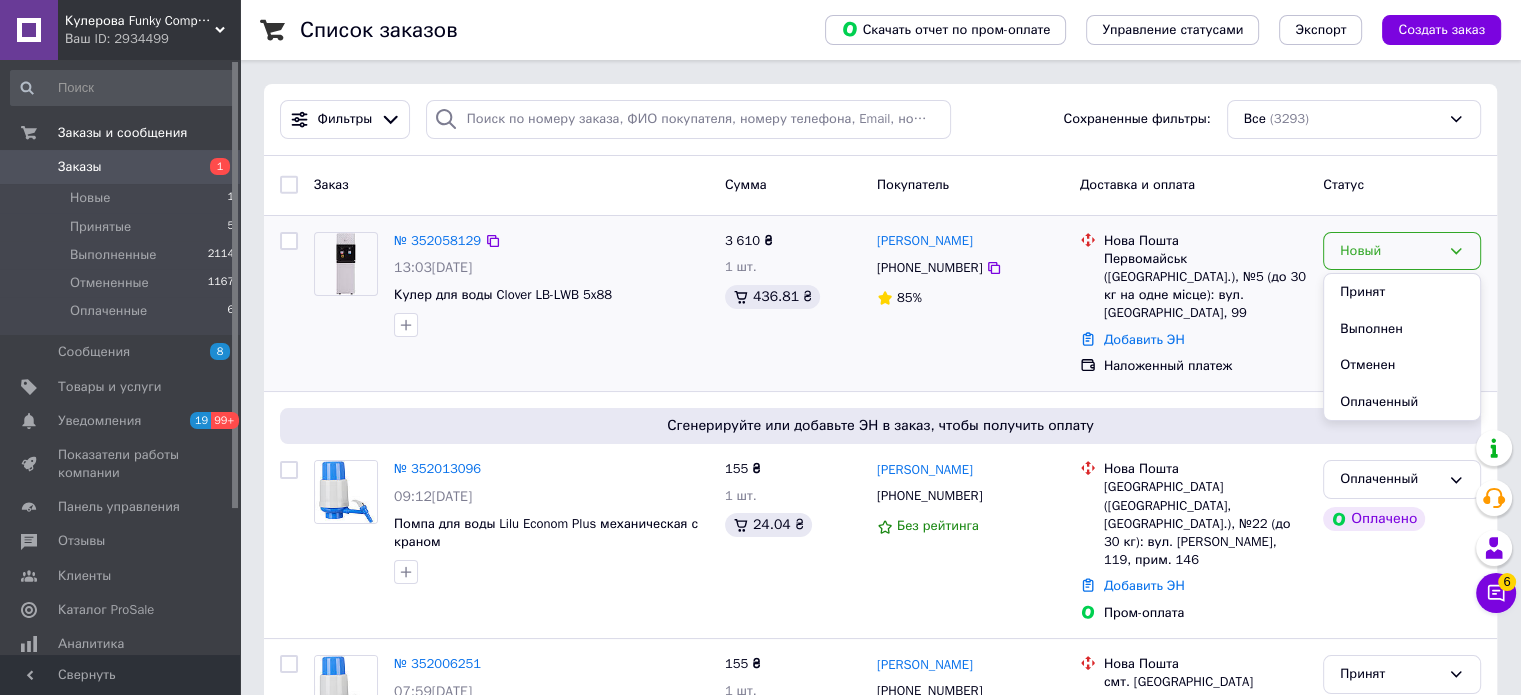 click on "Принят" at bounding box center (1402, 292) 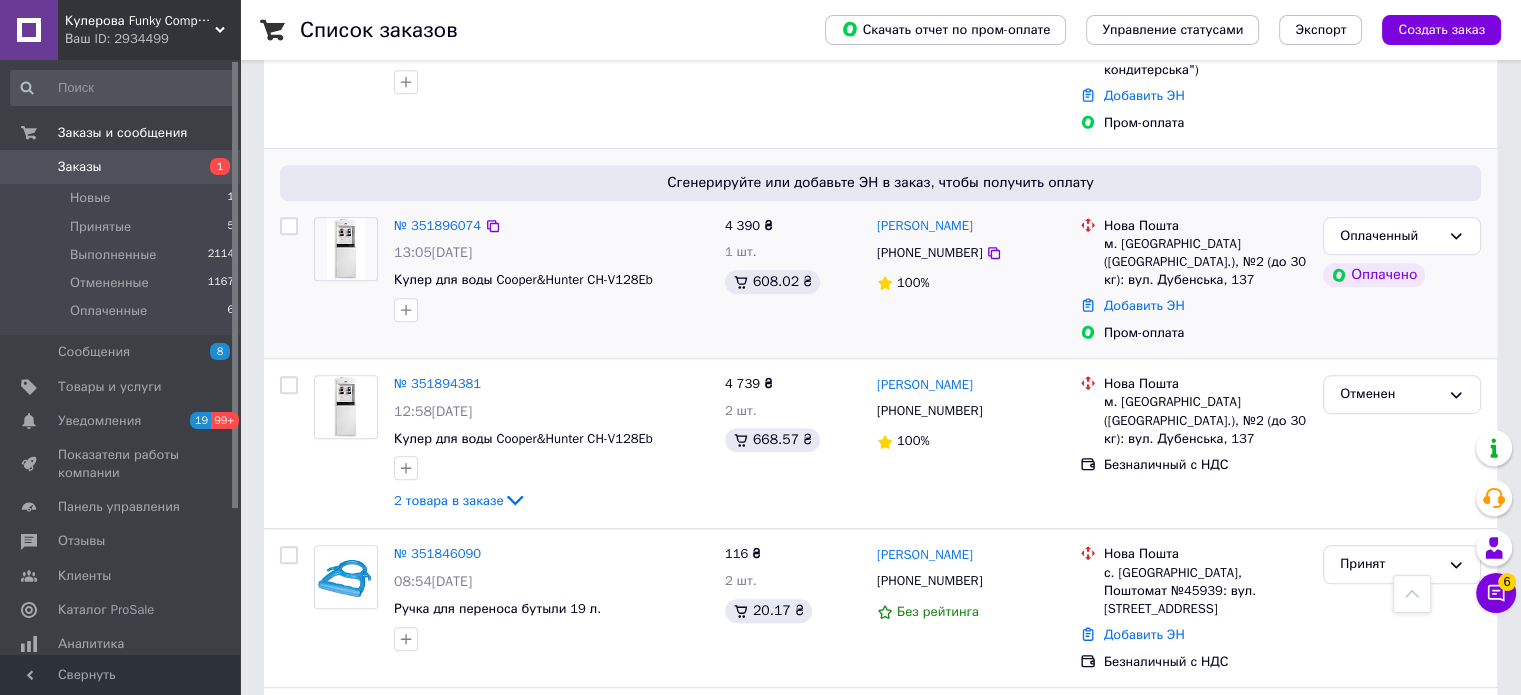 scroll, scrollTop: 1200, scrollLeft: 0, axis: vertical 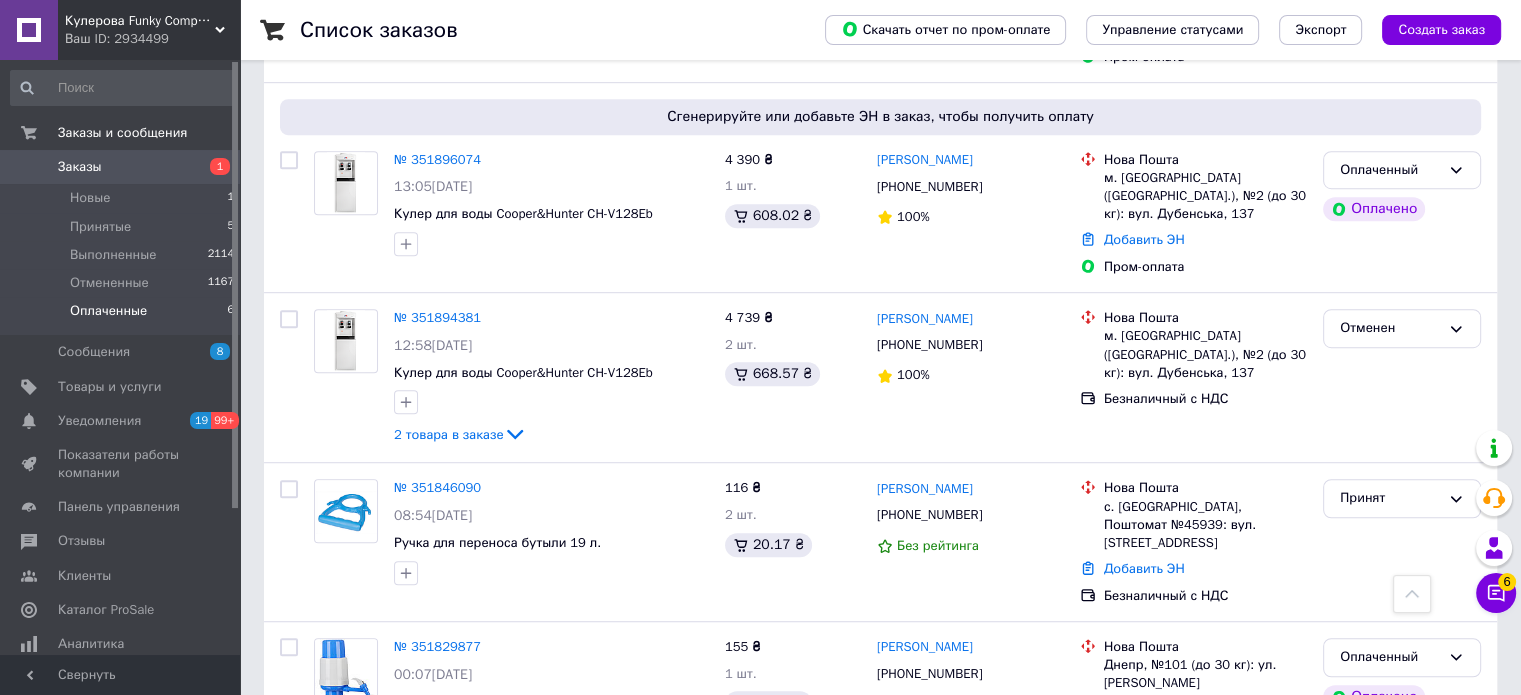 click on "Оплаченные" at bounding box center (108, 311) 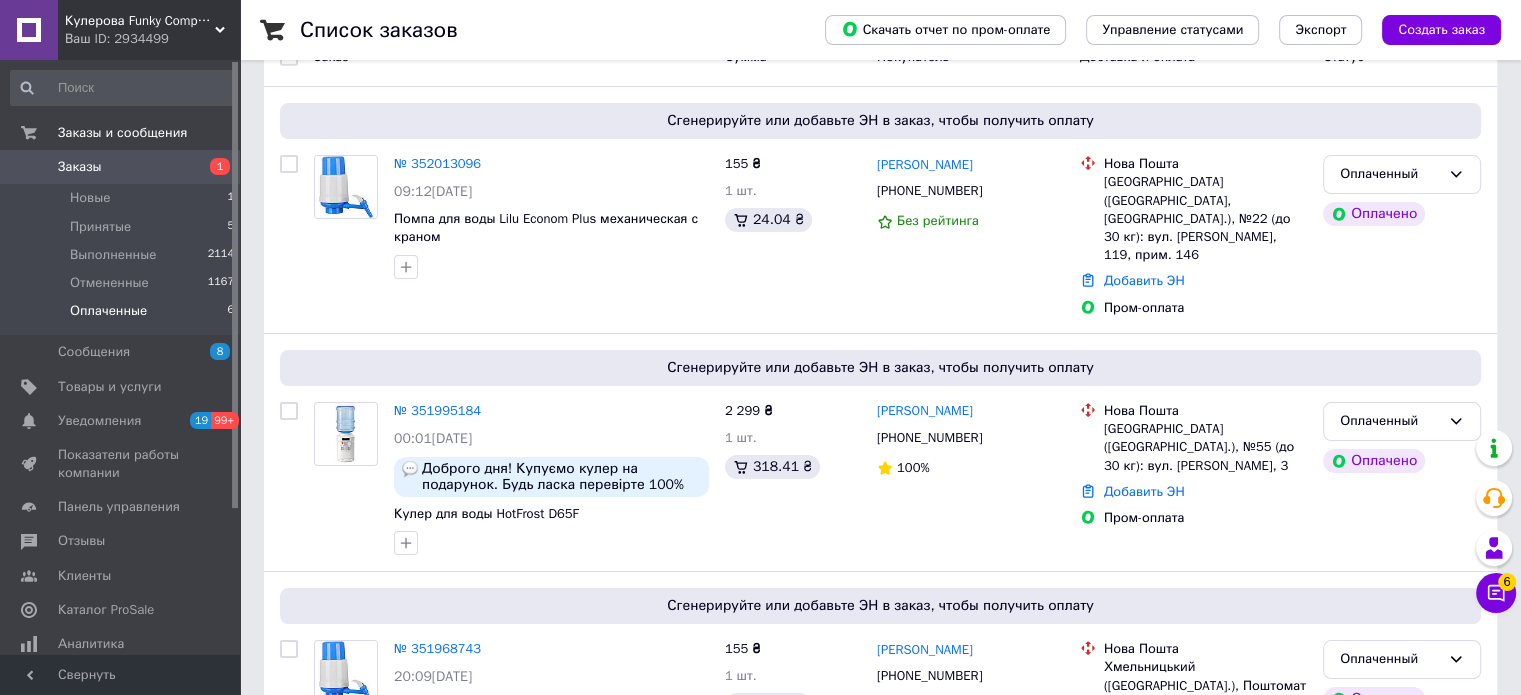 scroll, scrollTop: 100, scrollLeft: 0, axis: vertical 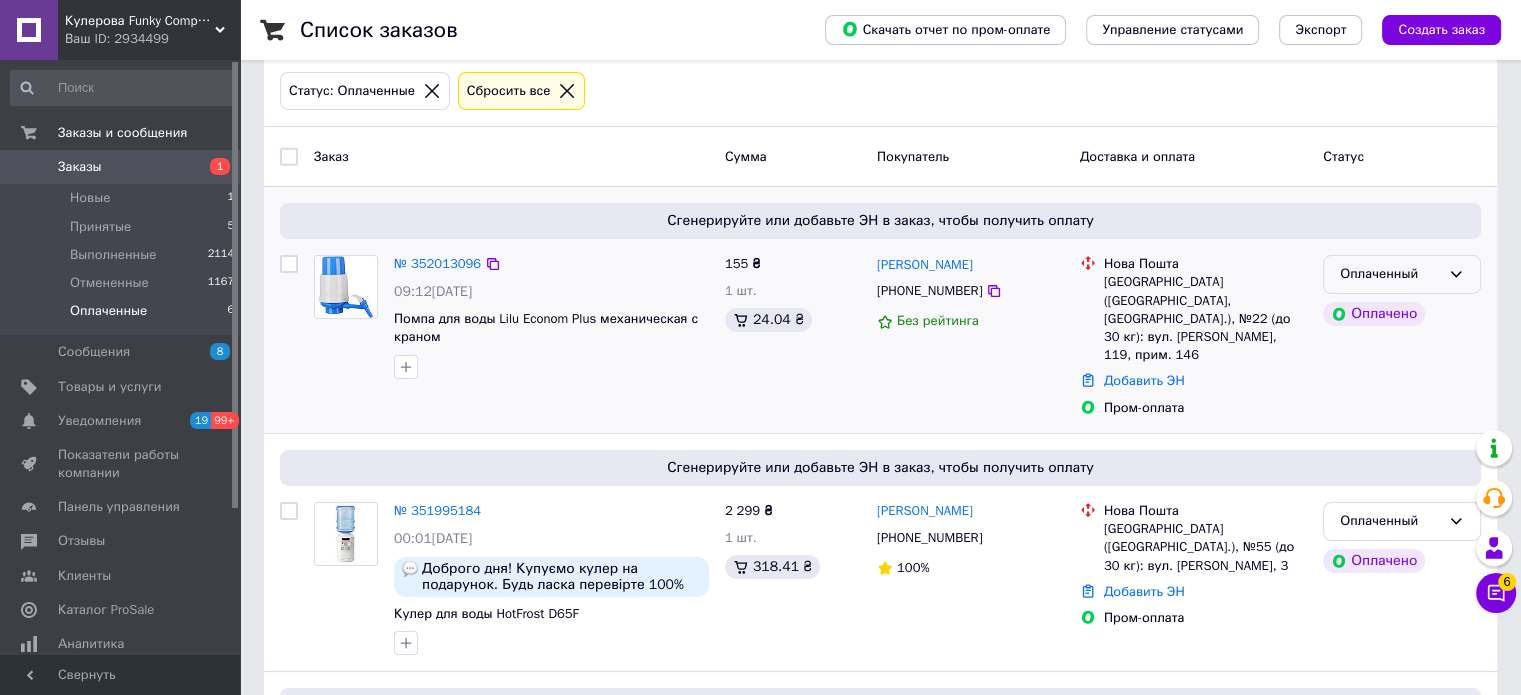 click on "Оплаченный" at bounding box center (1390, 274) 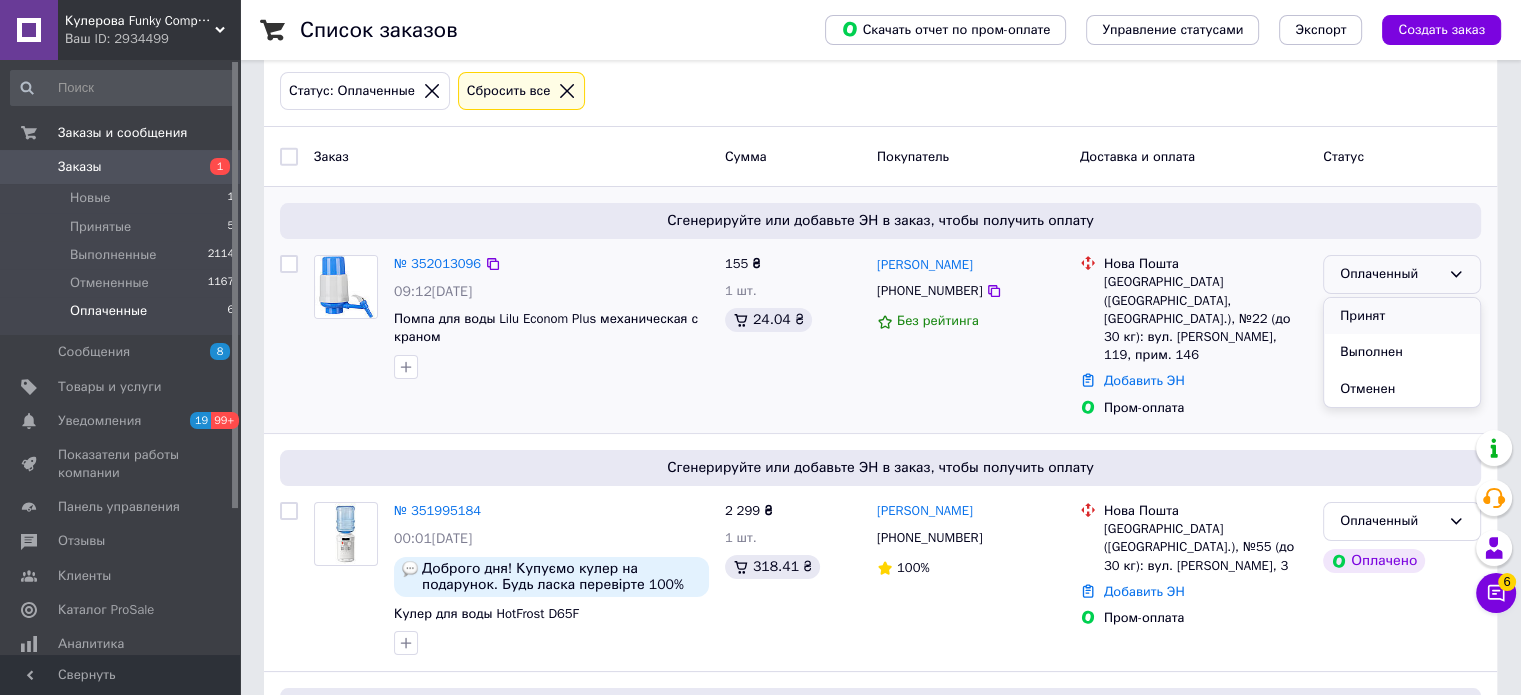 click on "Принят" at bounding box center (1402, 316) 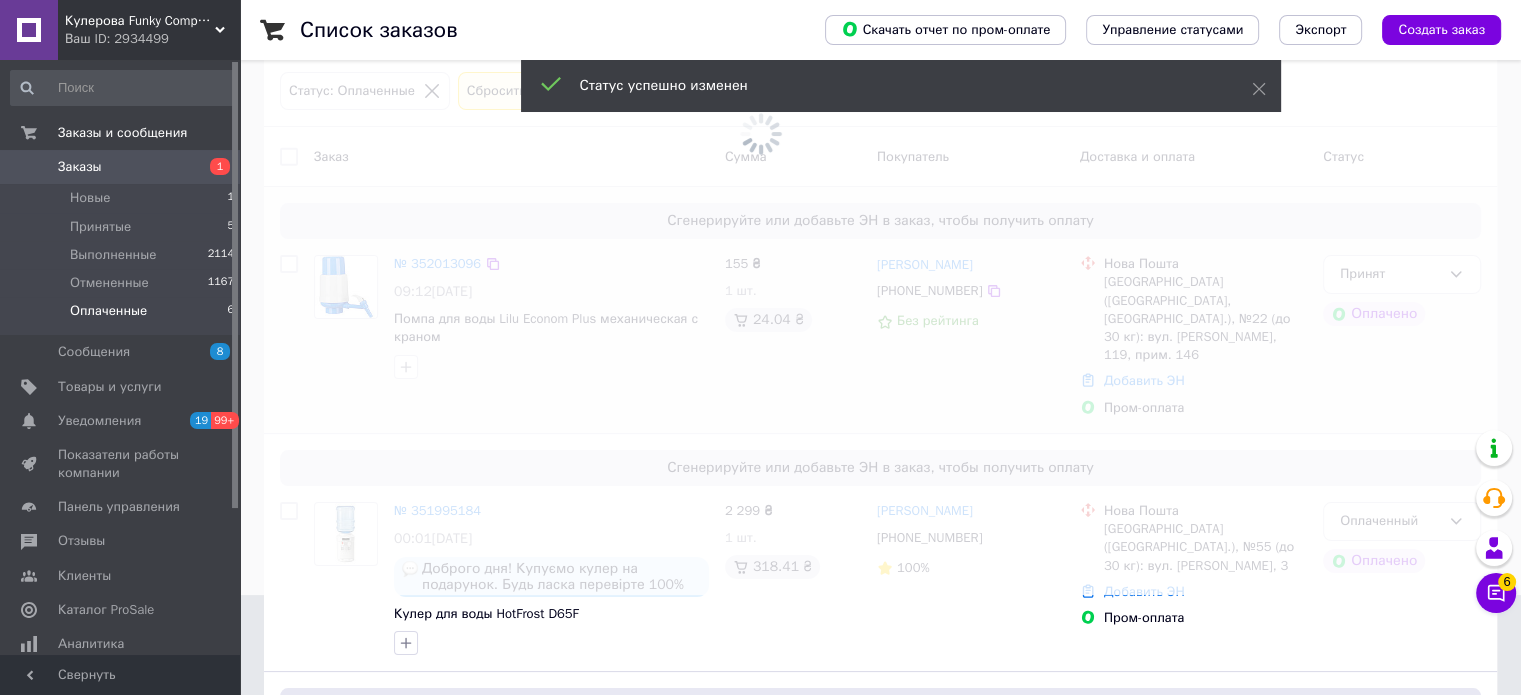 click at bounding box center (760, 247) 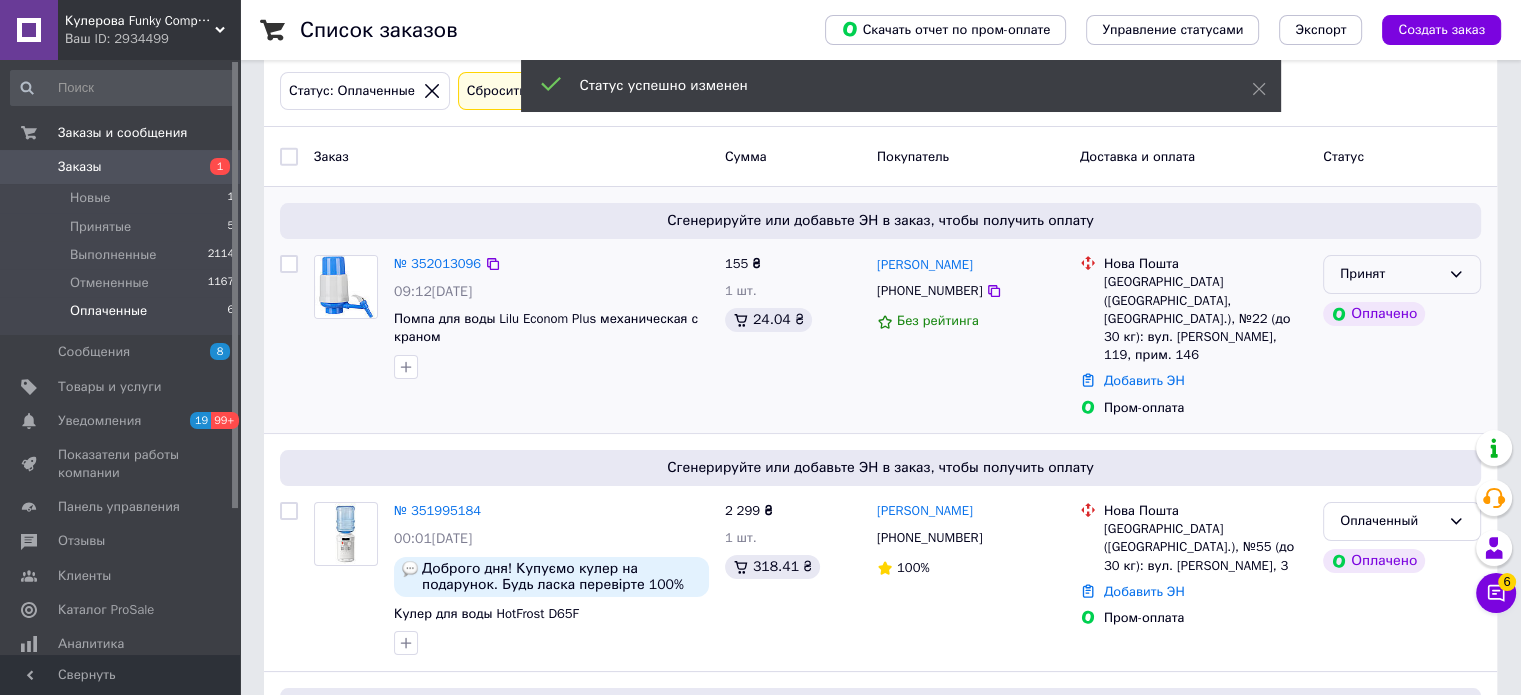click on "Принят" at bounding box center (1402, 274) 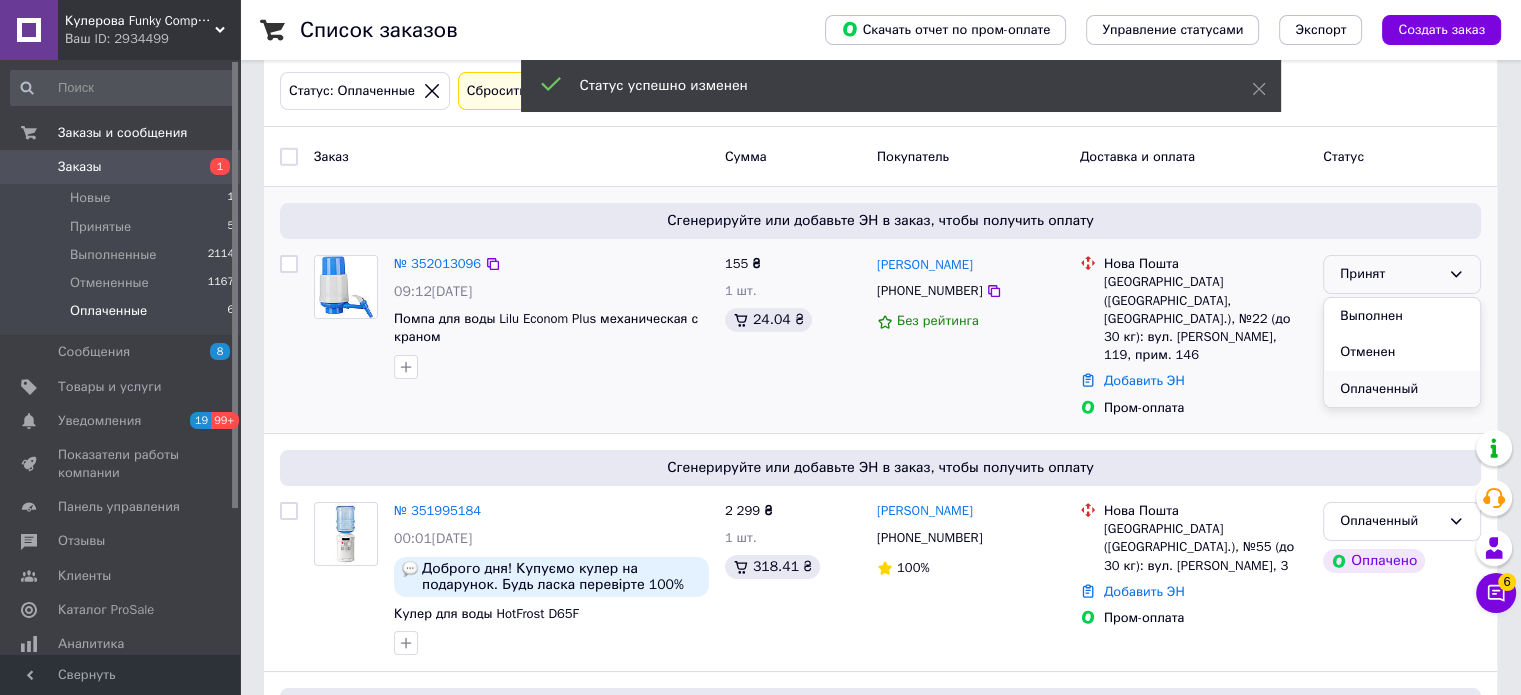 click on "Оплаченный" at bounding box center (1402, 389) 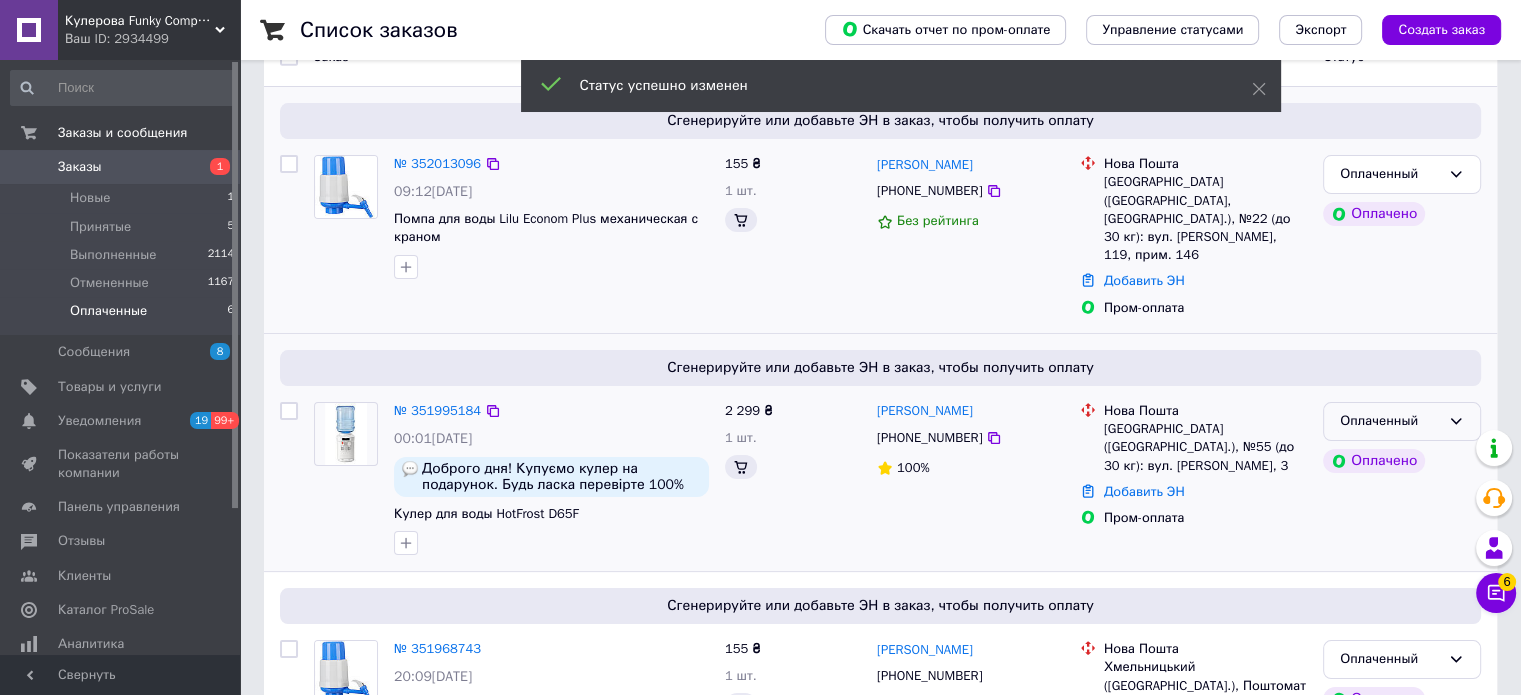scroll, scrollTop: 300, scrollLeft: 0, axis: vertical 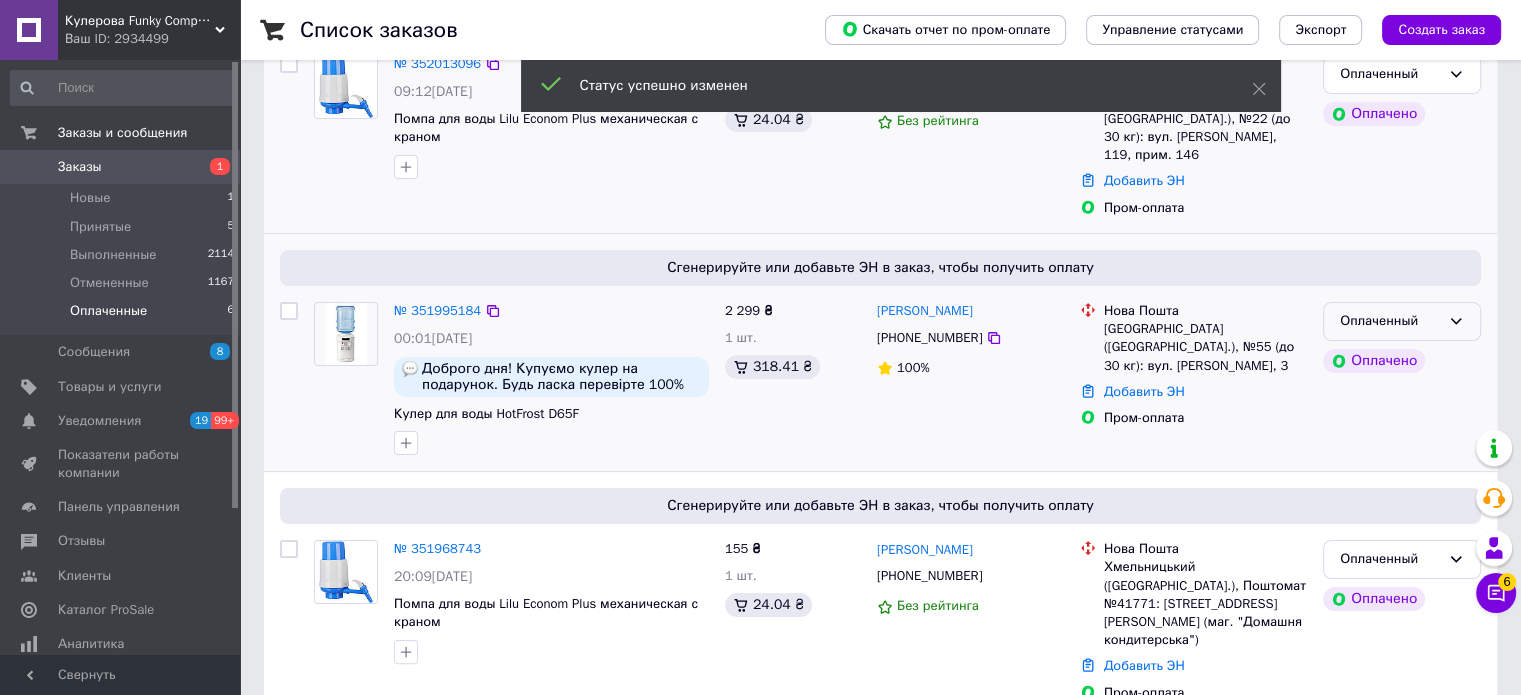 drag, startPoint x: 1433, startPoint y: 279, endPoint x: 1392, endPoint y: 304, distance: 48.02083 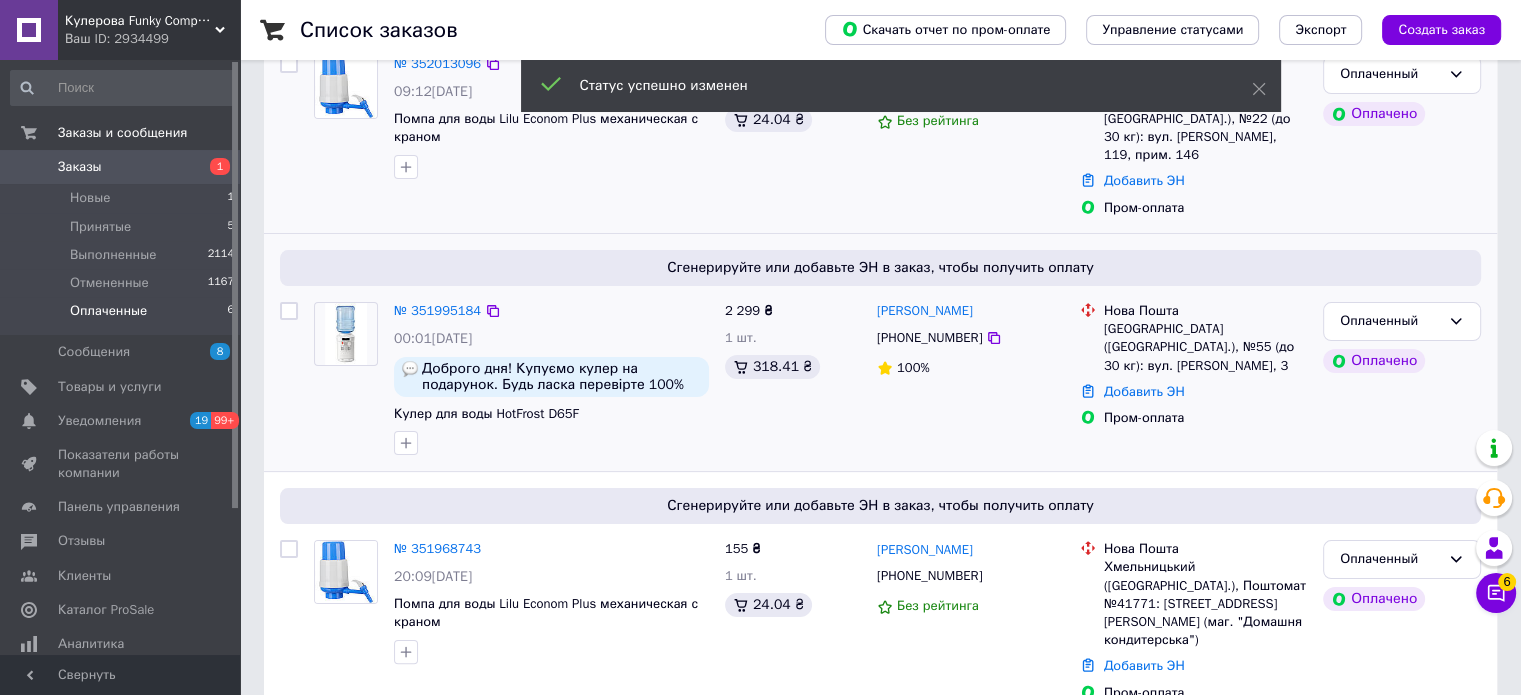click on "Оплаченный" at bounding box center (1390, 321) 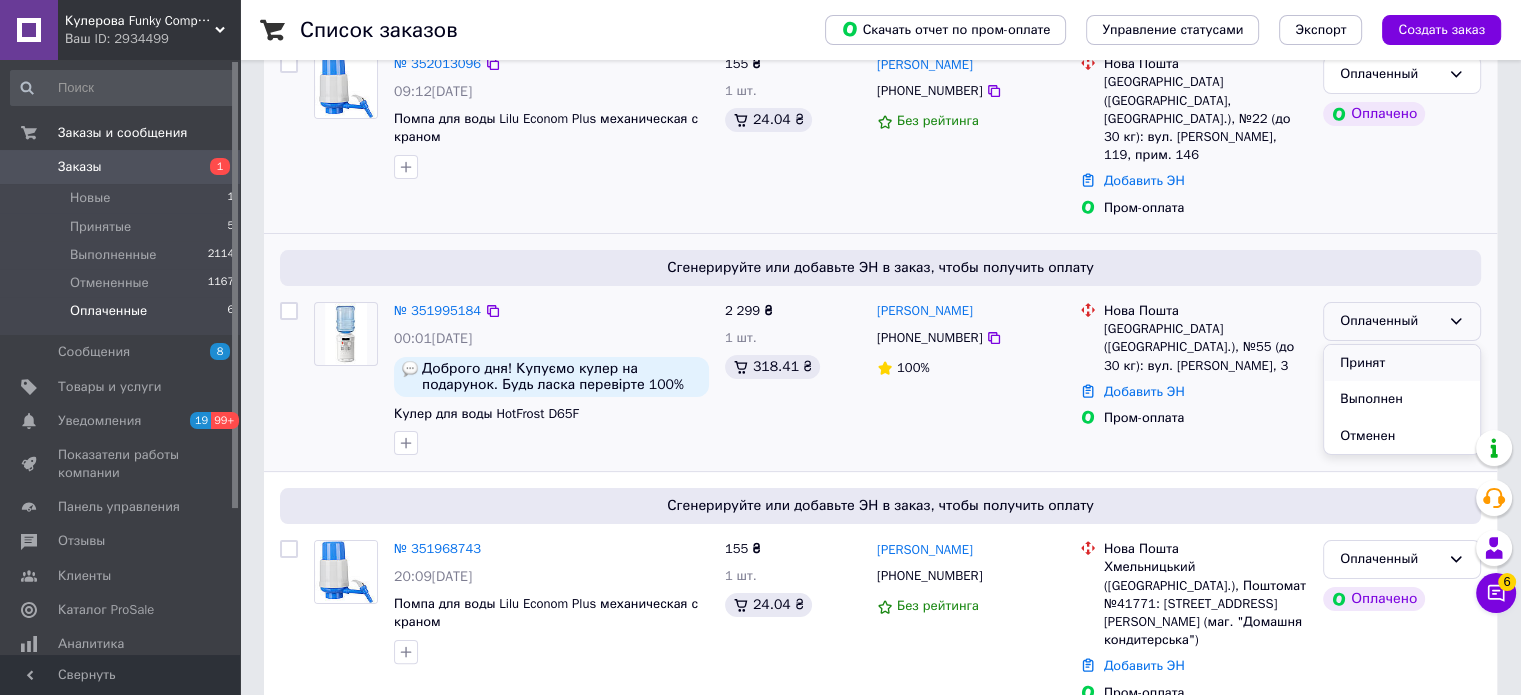 click on "Принят" at bounding box center (1402, 363) 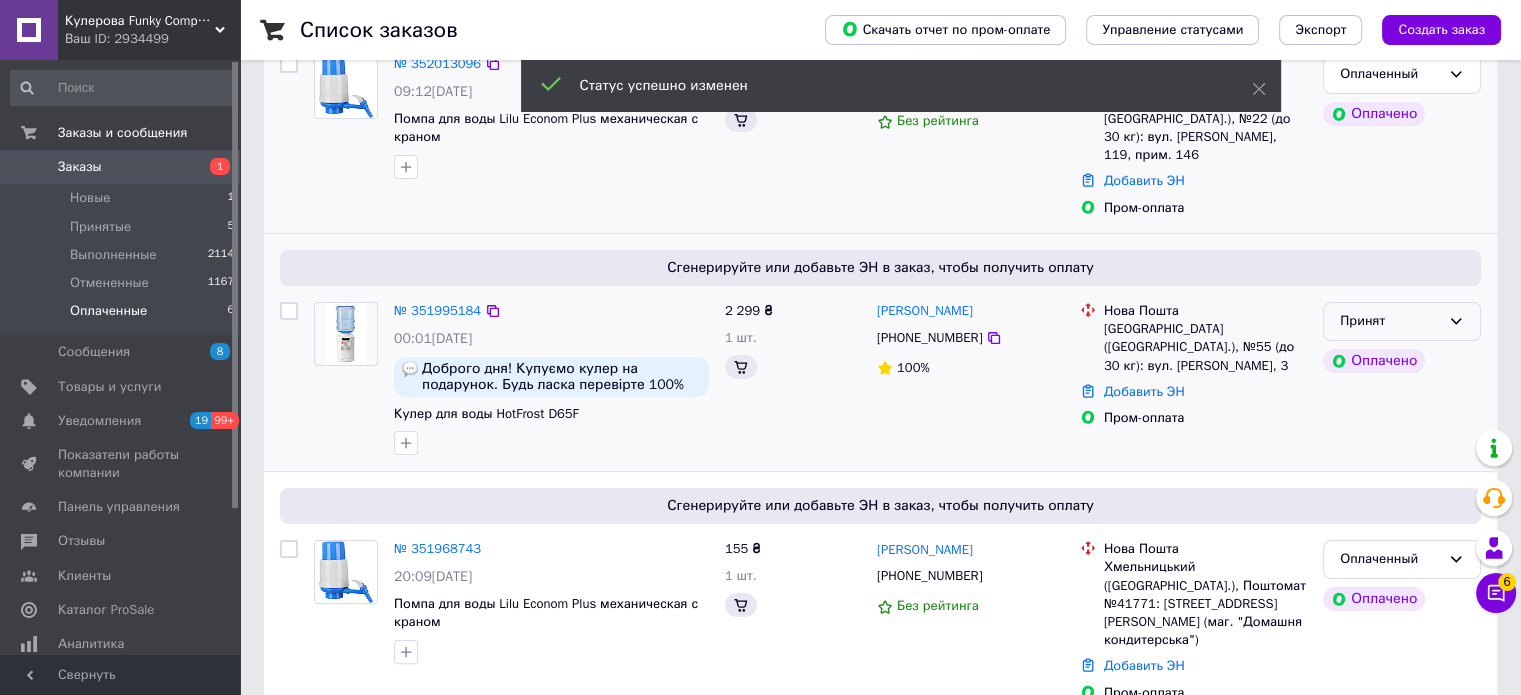 click on "Принят" at bounding box center (1402, 321) 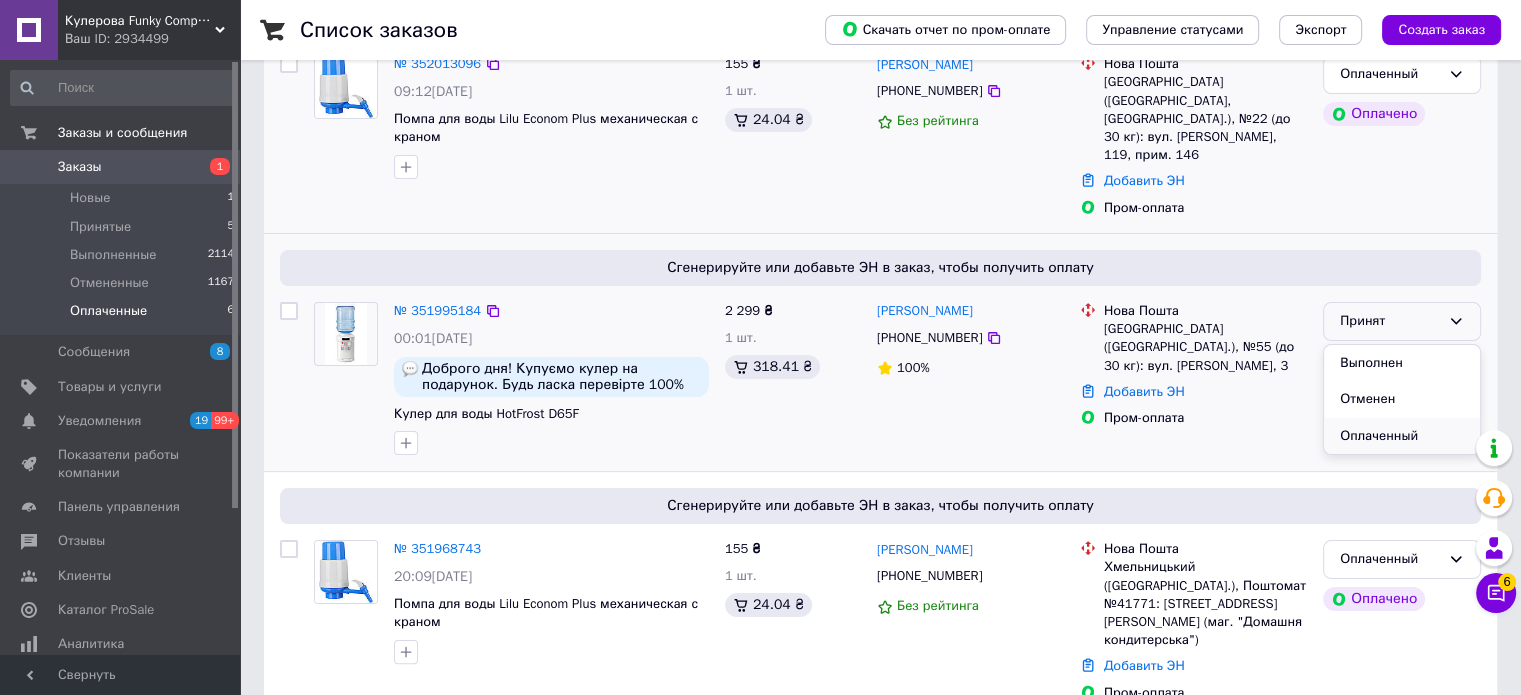 click on "Оплаченный" at bounding box center [1402, 436] 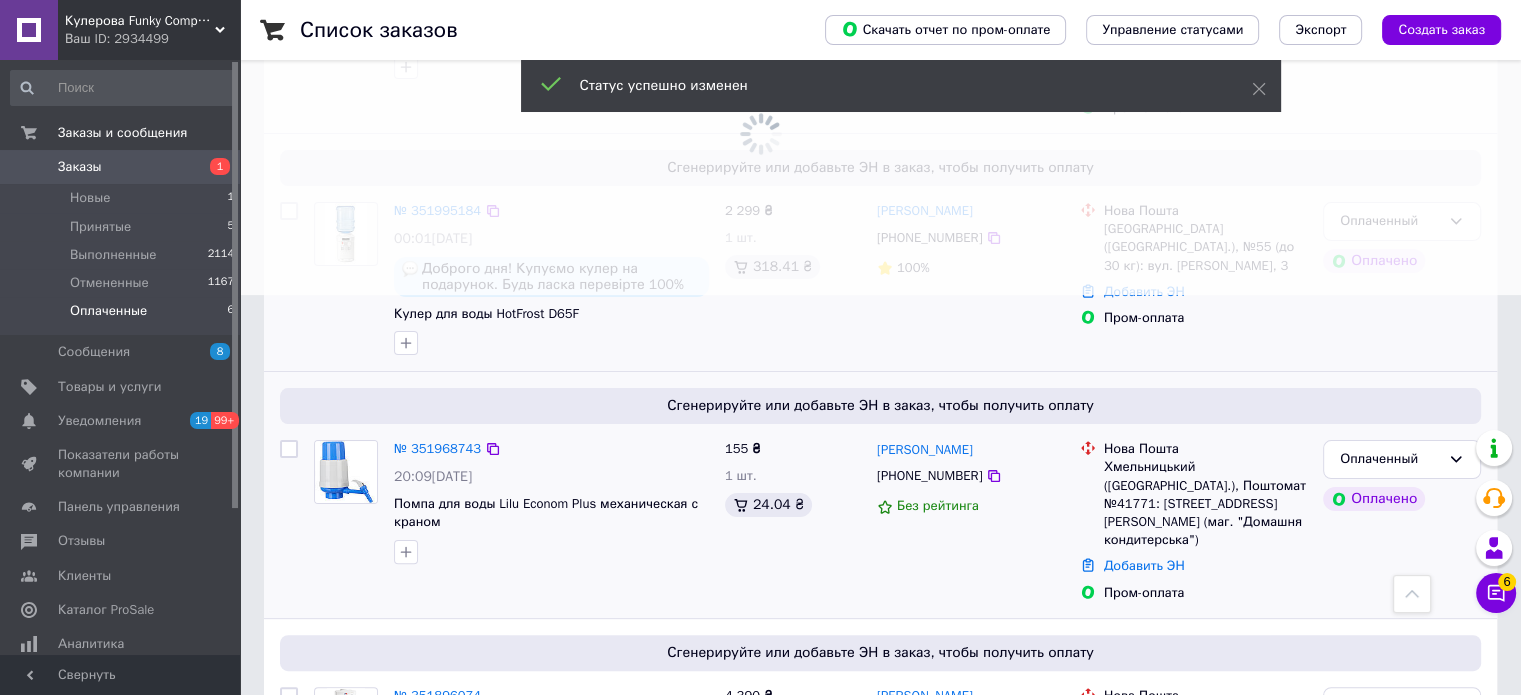 scroll, scrollTop: 500, scrollLeft: 0, axis: vertical 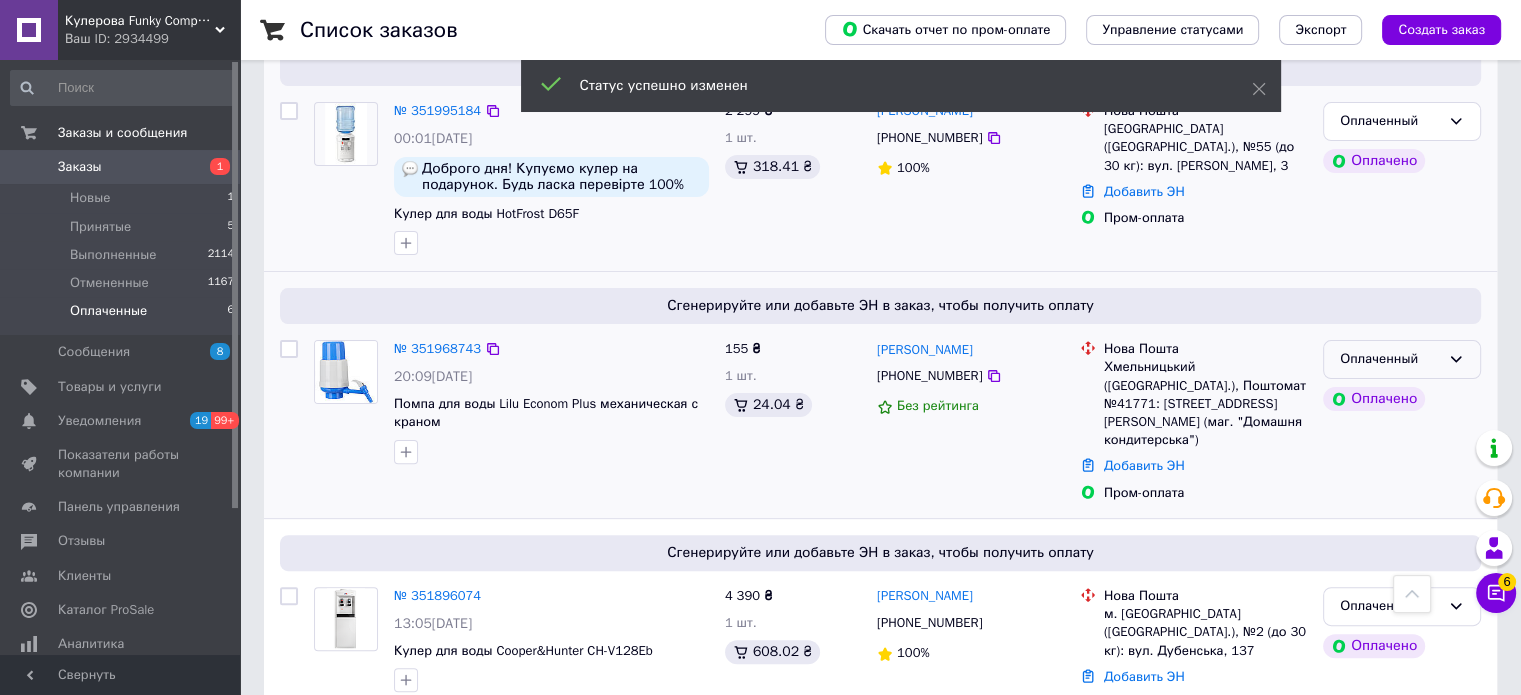 click 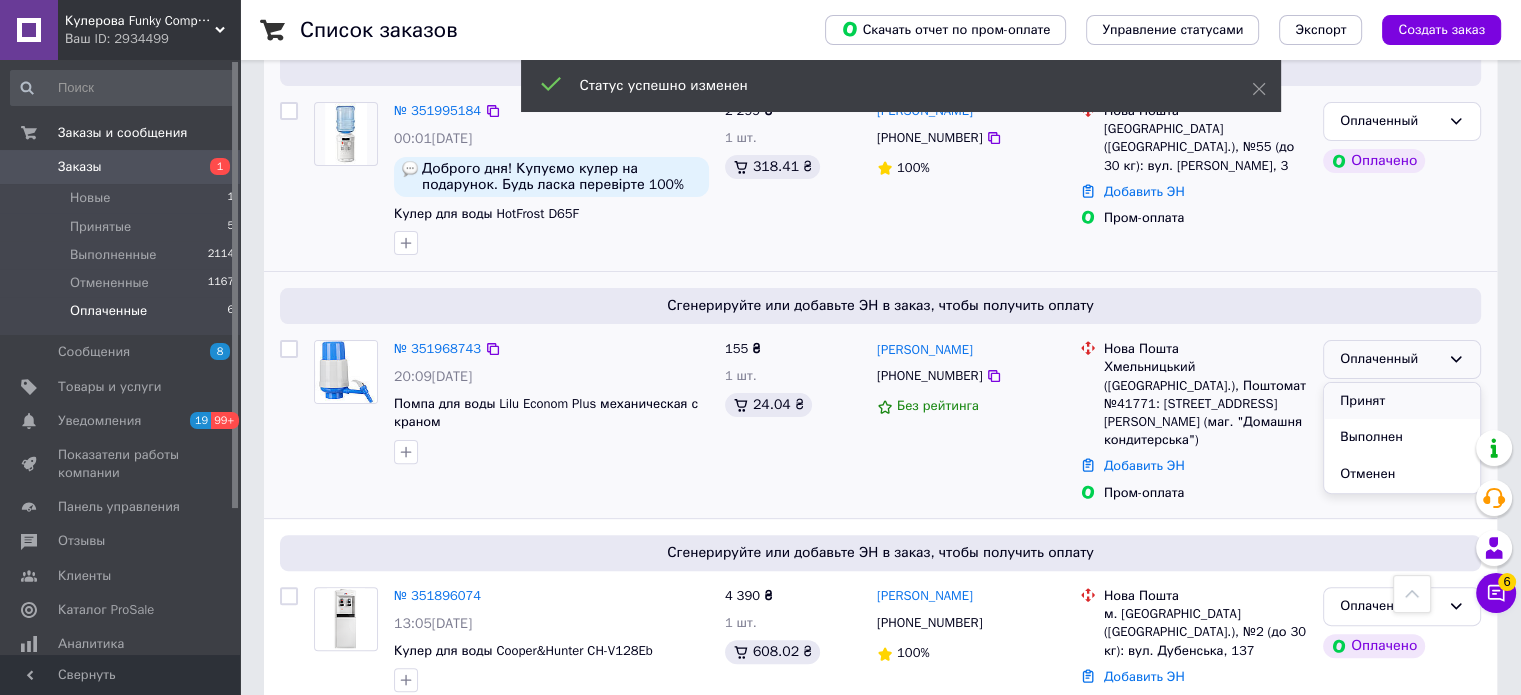 click on "Принят" at bounding box center (1402, 401) 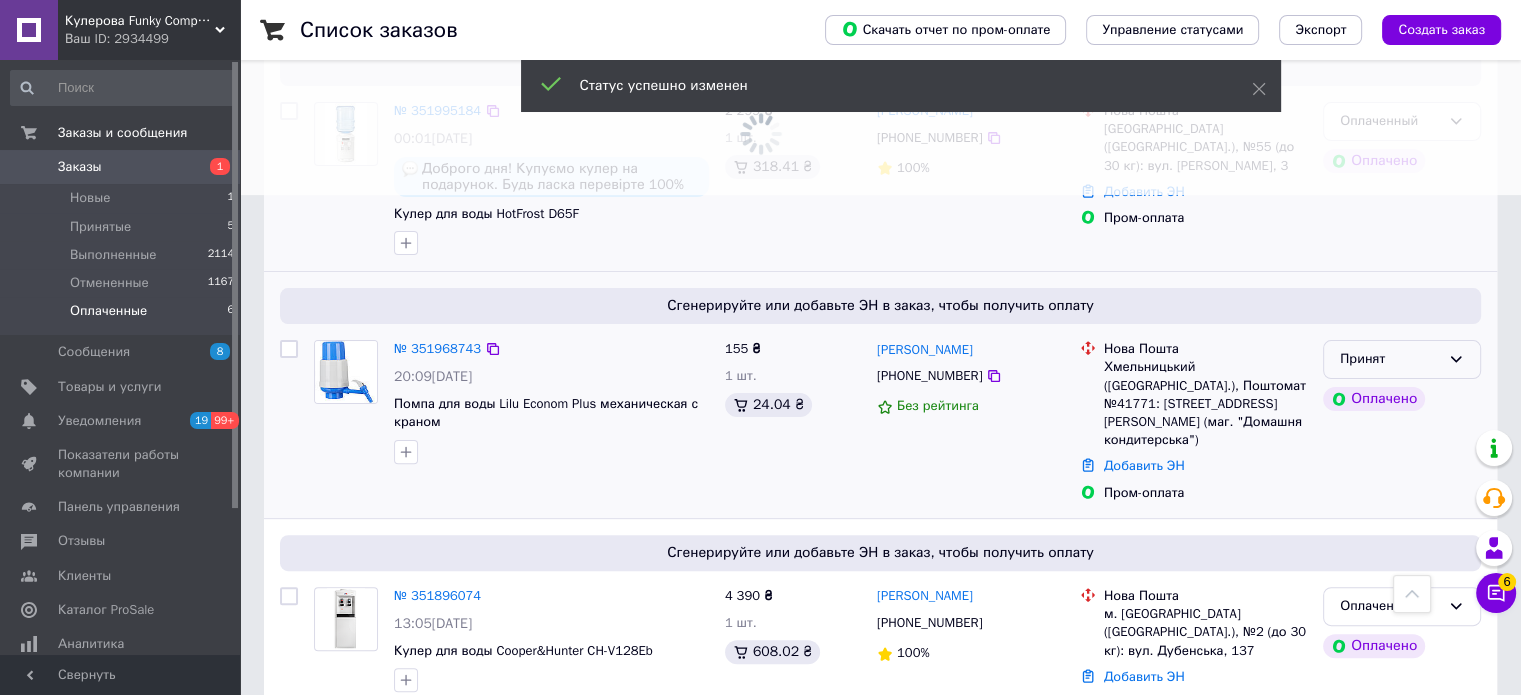 click 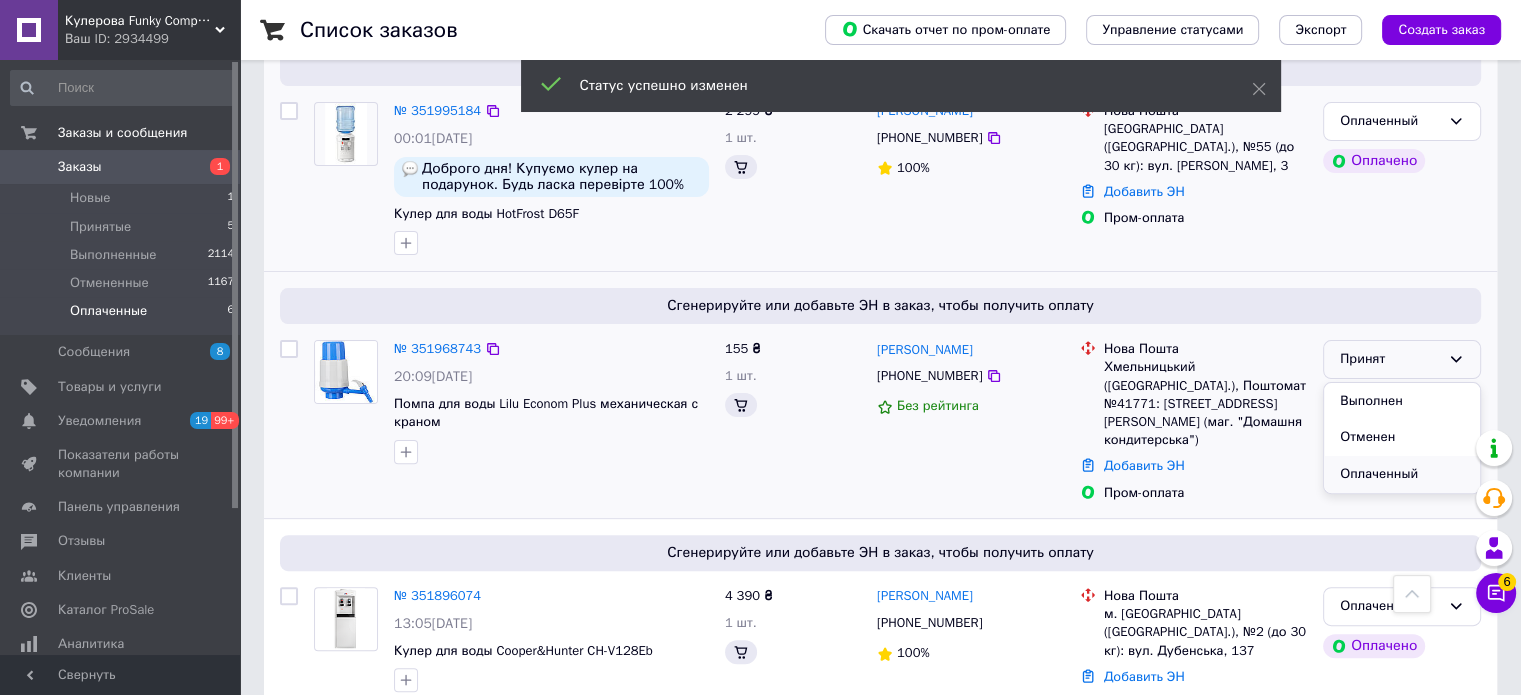 click on "Оплаченный" at bounding box center (1402, 474) 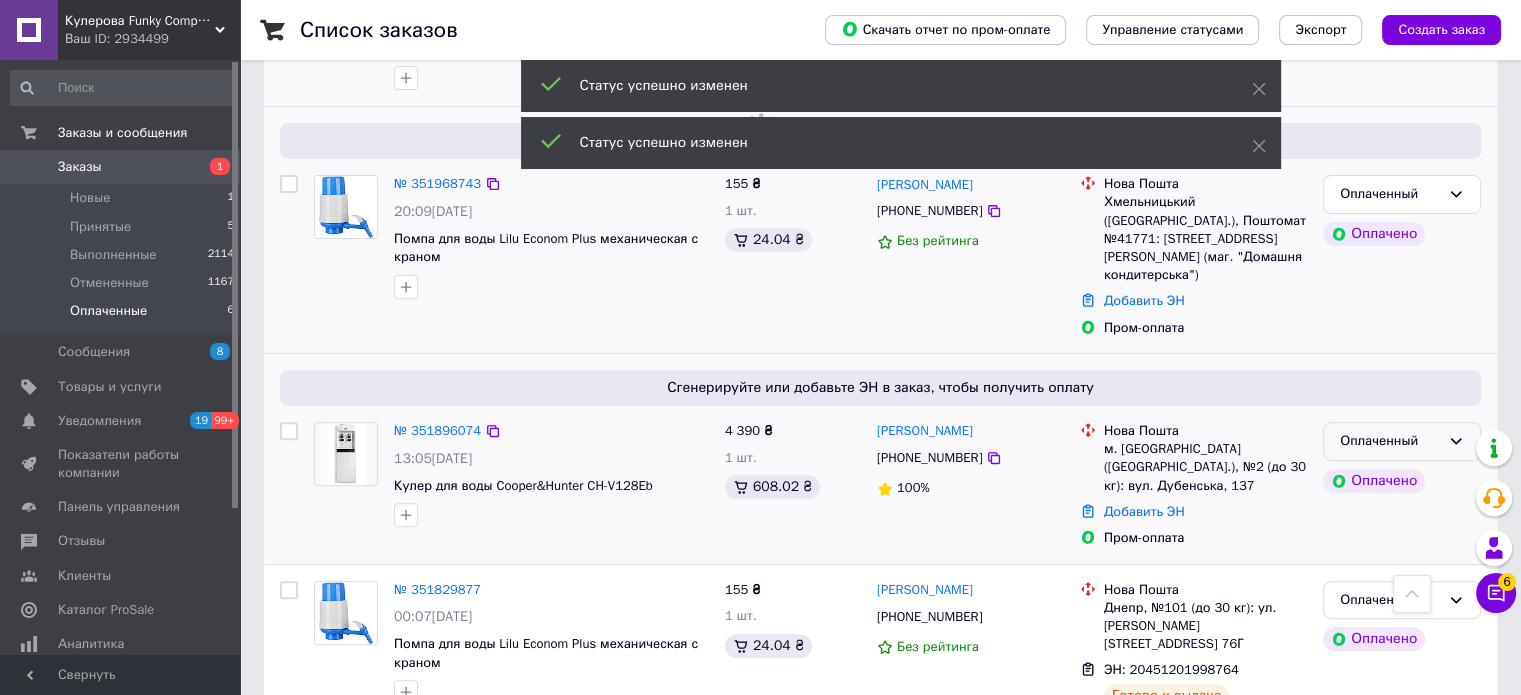 scroll, scrollTop: 700, scrollLeft: 0, axis: vertical 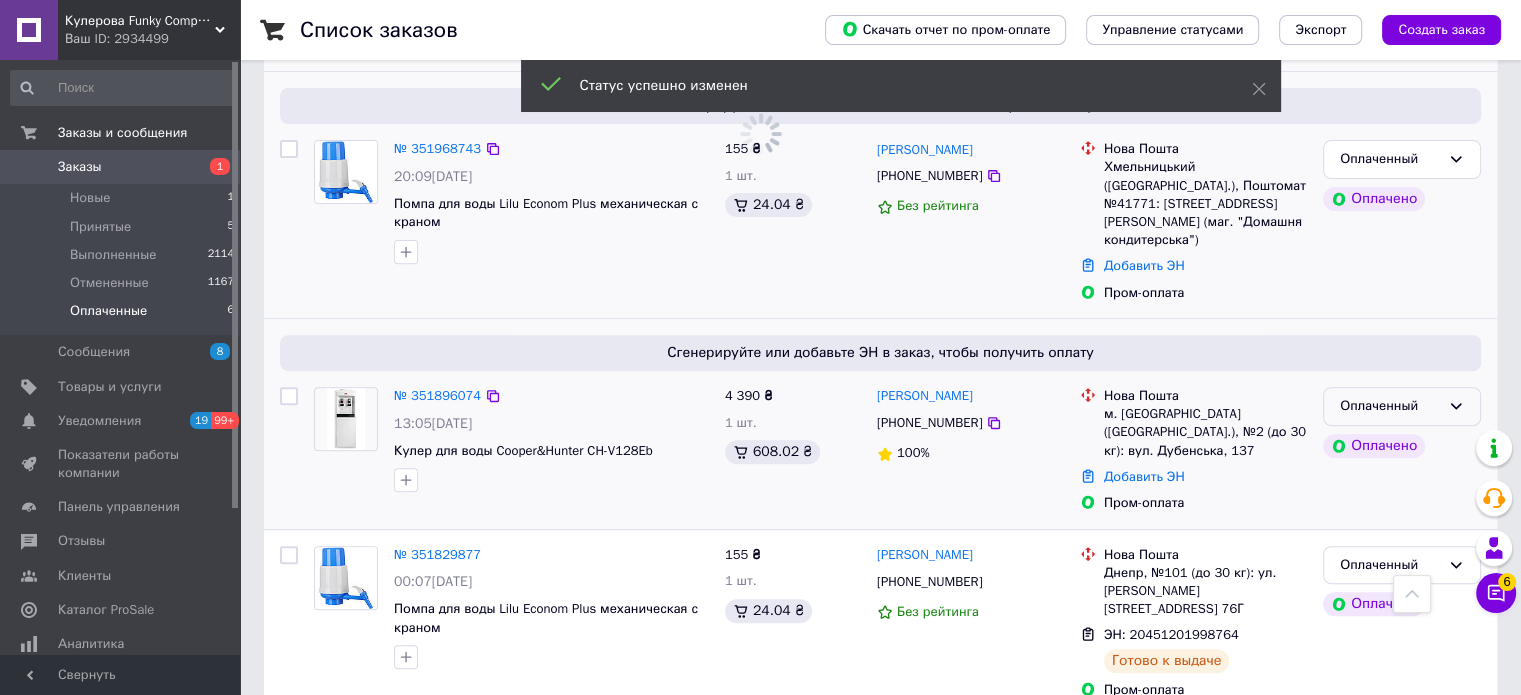 click 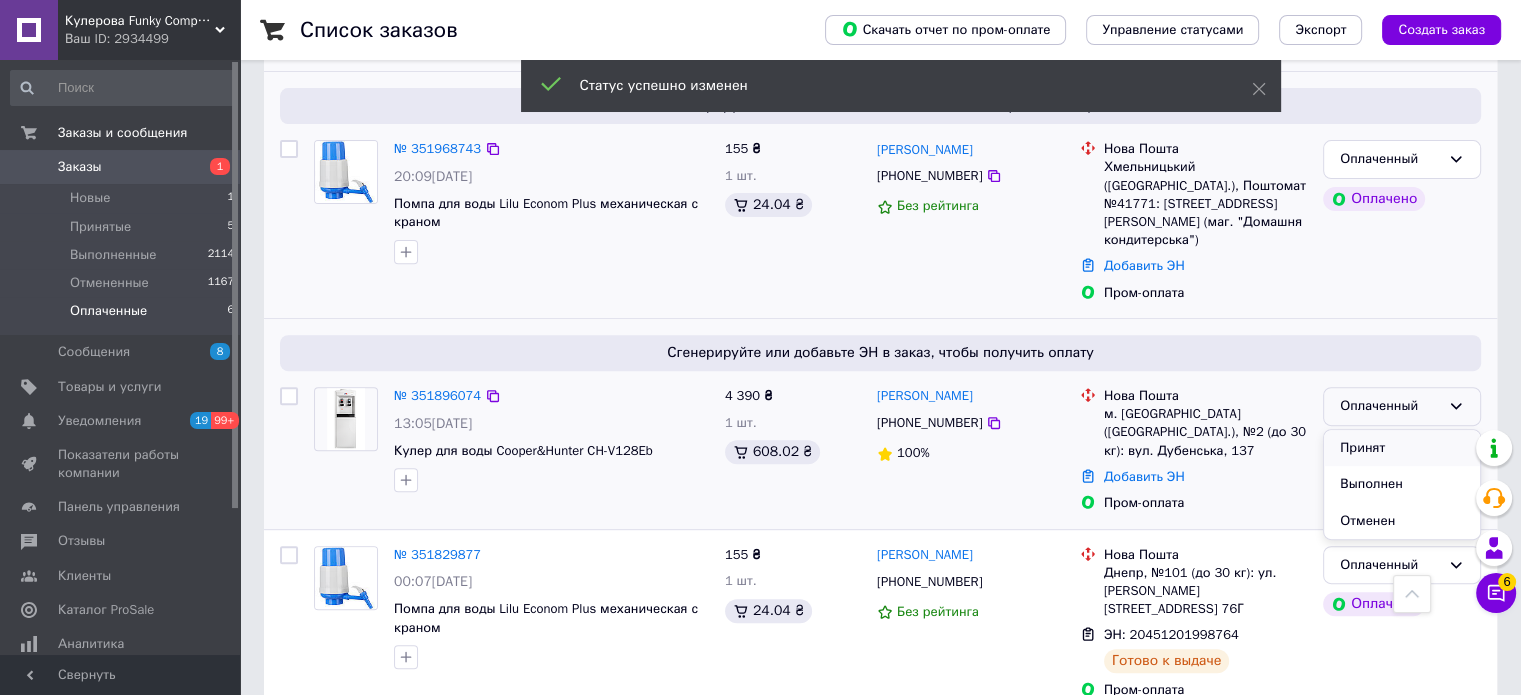 click on "Принят" at bounding box center (1402, 448) 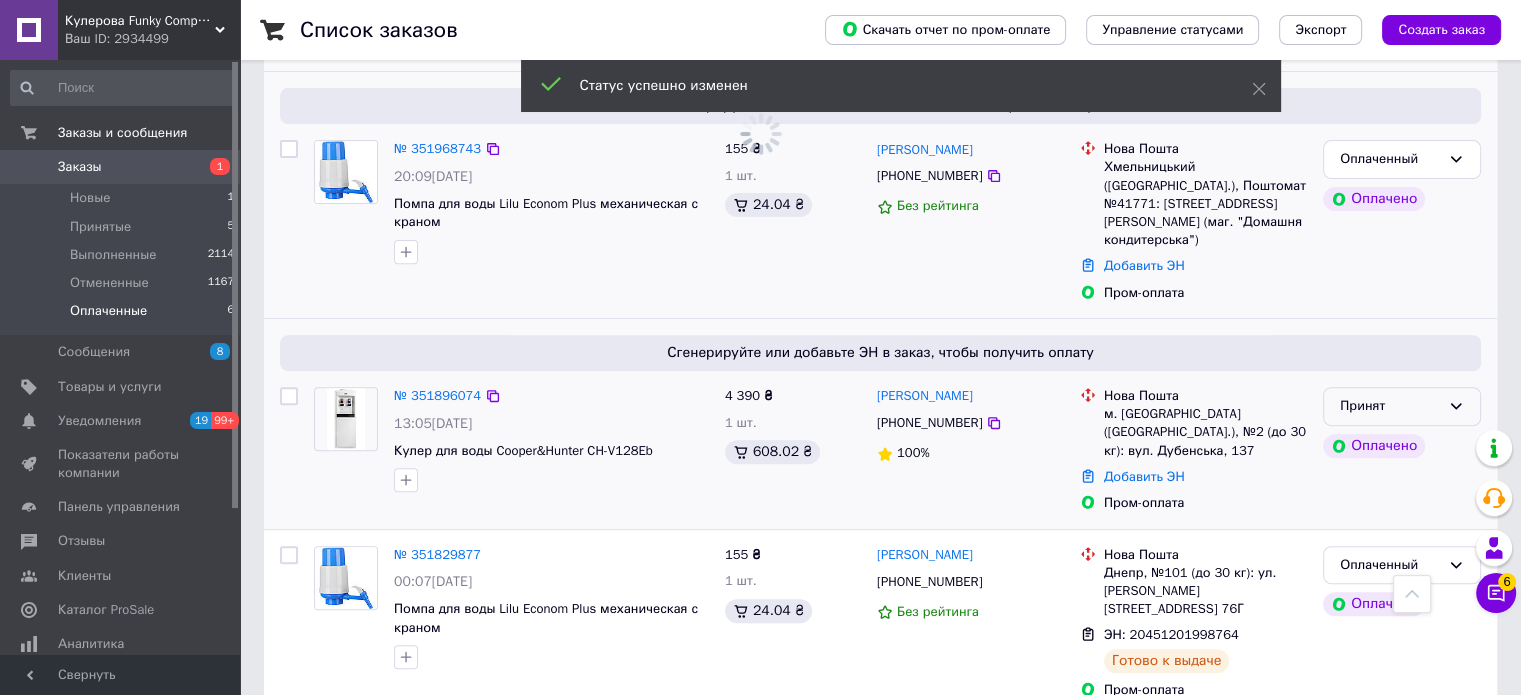 click 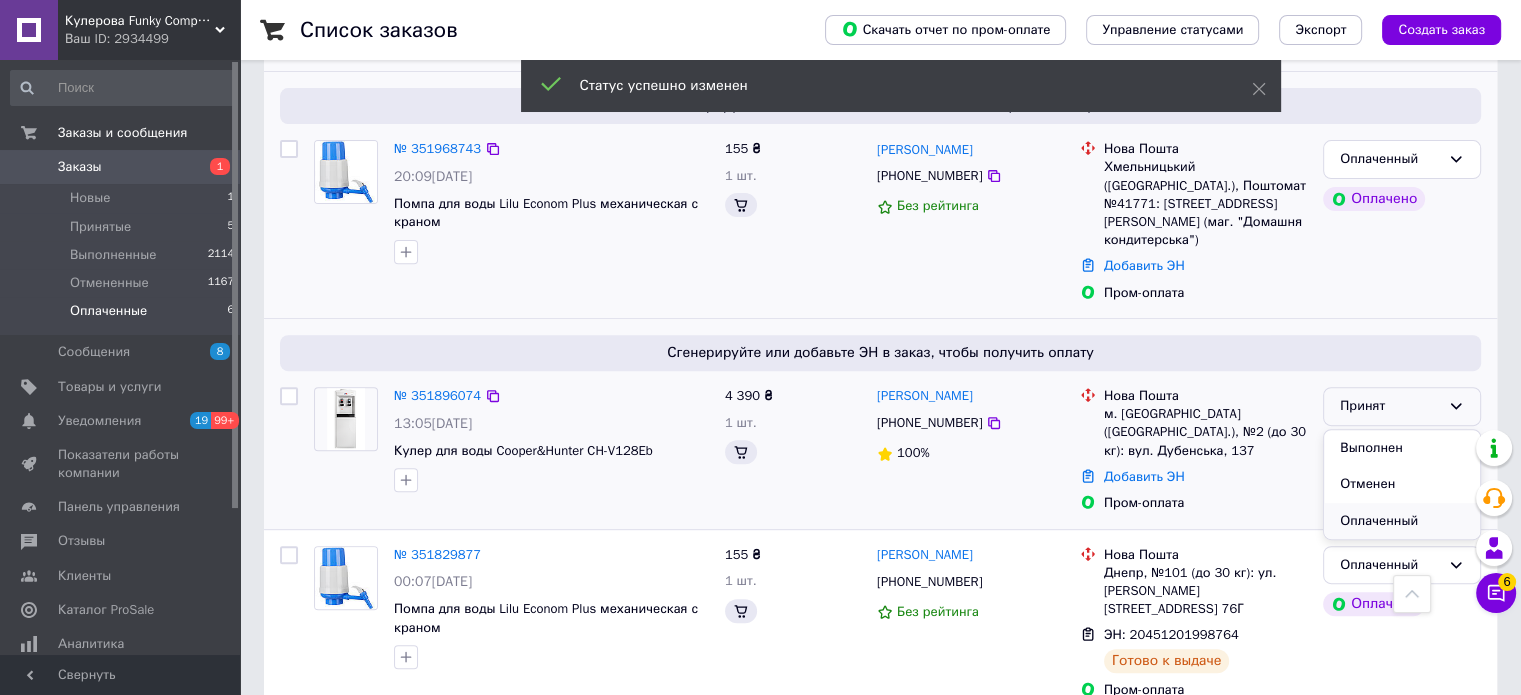 click on "Оплаченный" at bounding box center [1402, 521] 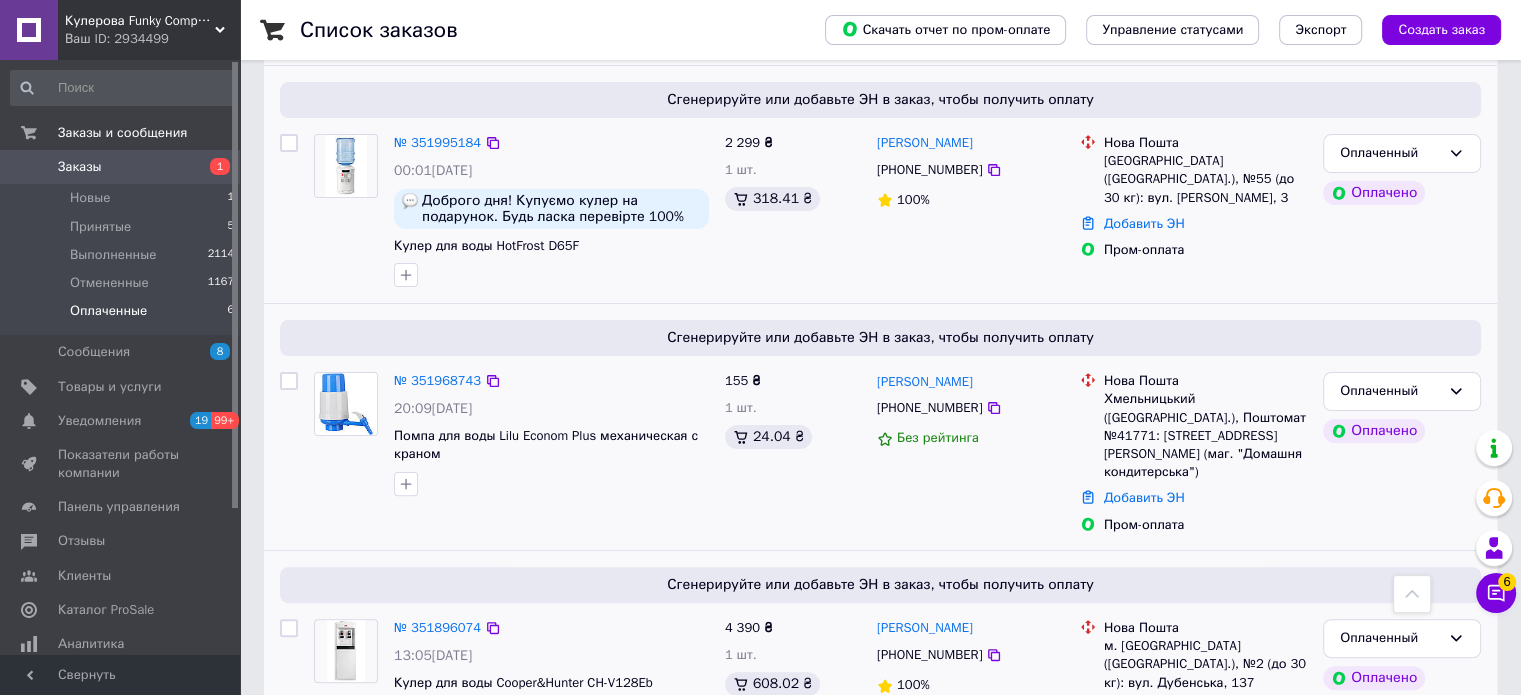 scroll, scrollTop: 300, scrollLeft: 0, axis: vertical 